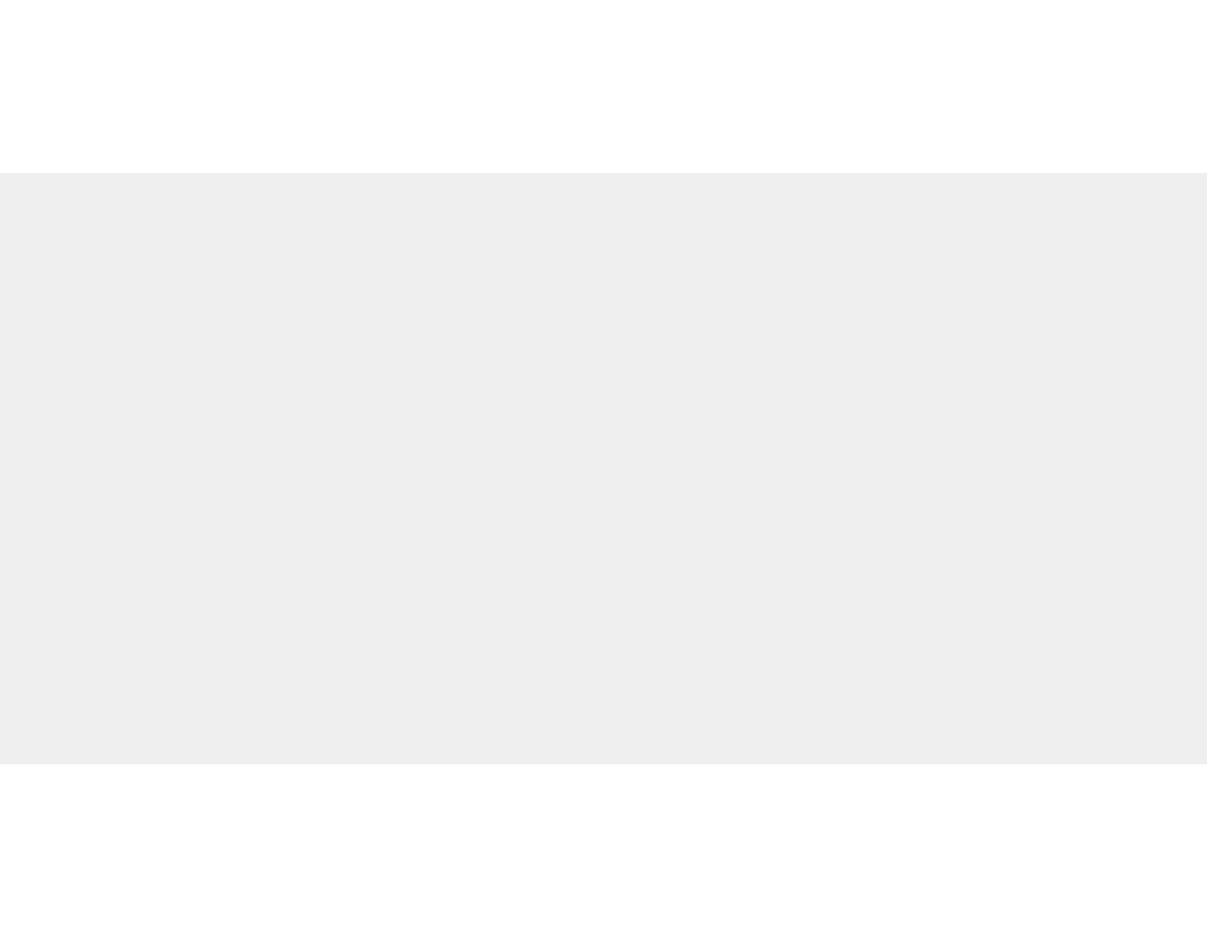 scroll, scrollTop: 0, scrollLeft: 0, axis: both 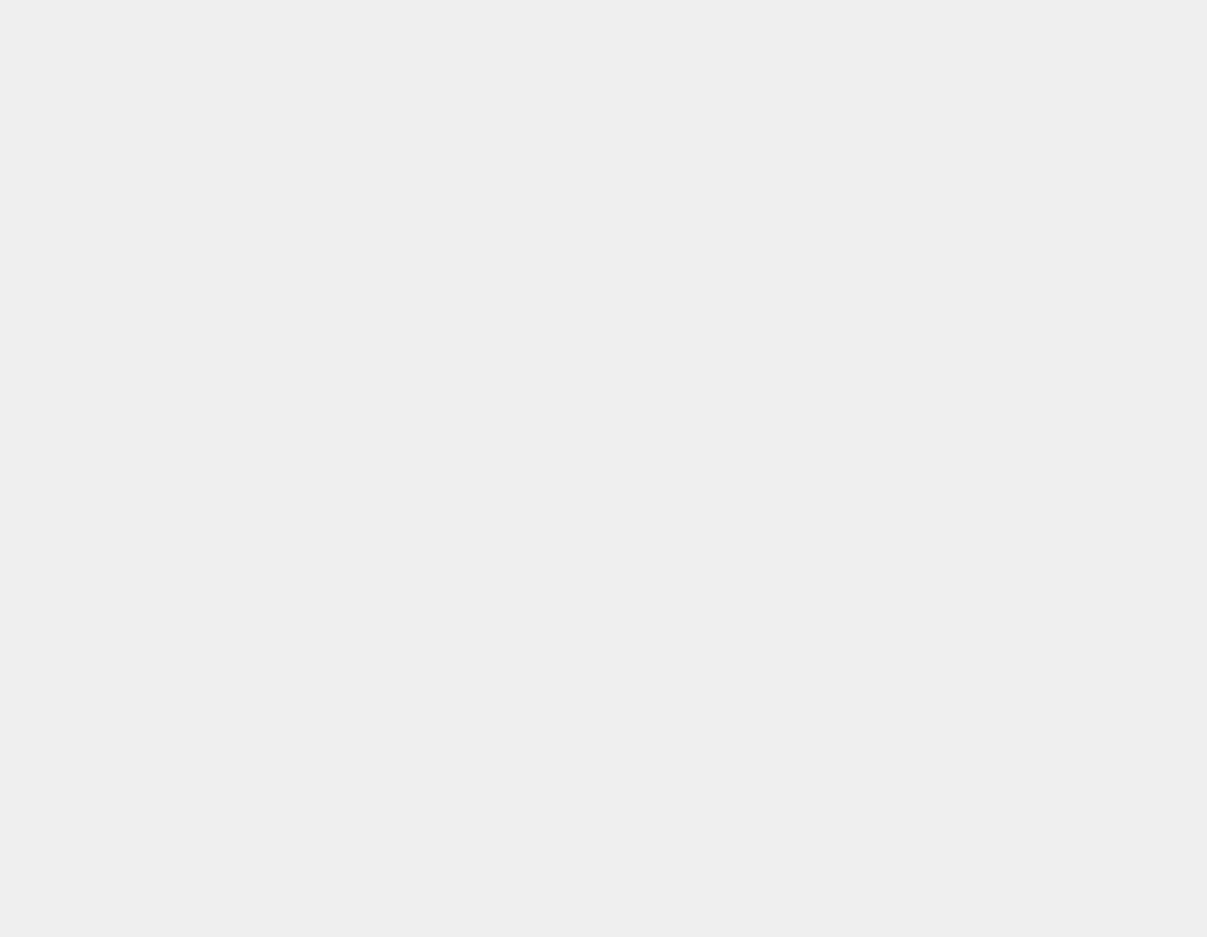 drag, startPoint x: 1199, startPoint y: 443, endPoint x: 1075, endPoint y: 434, distance: 124.32619 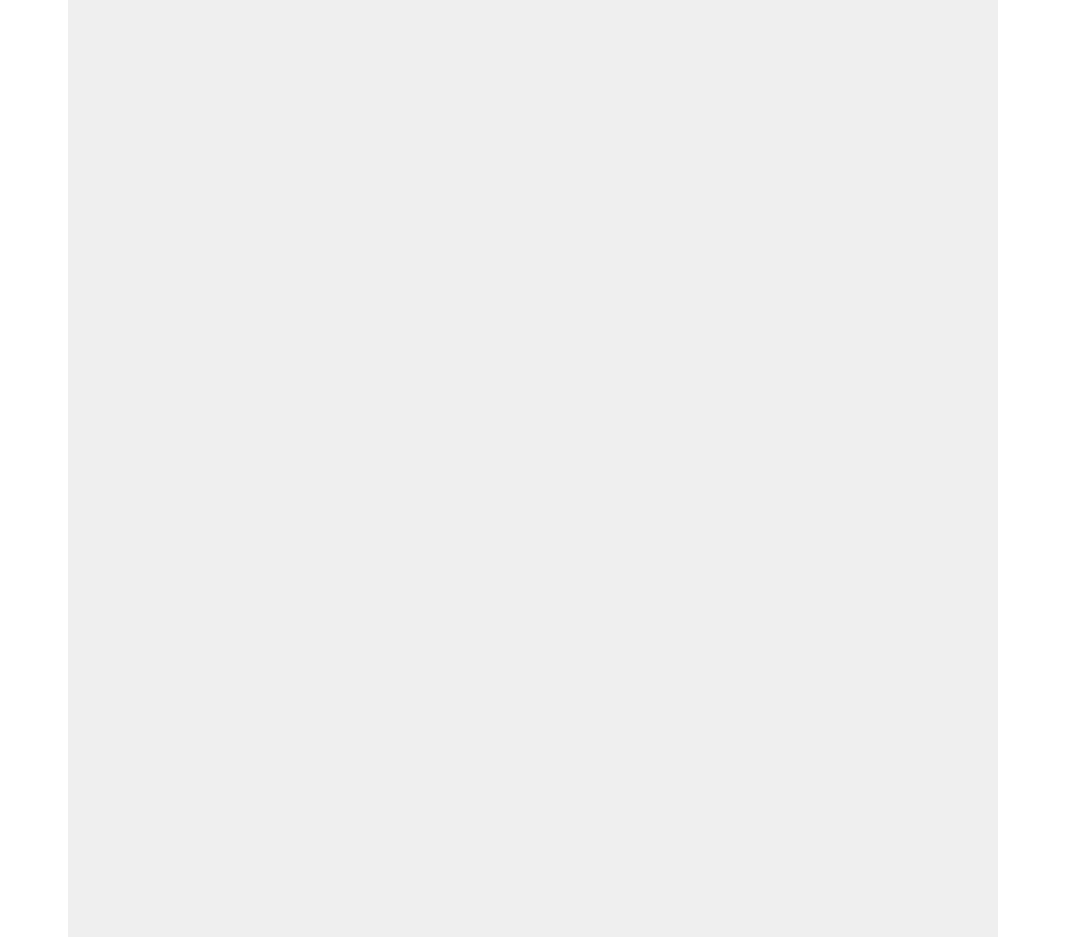 scroll, scrollTop: 0, scrollLeft: 0, axis: both 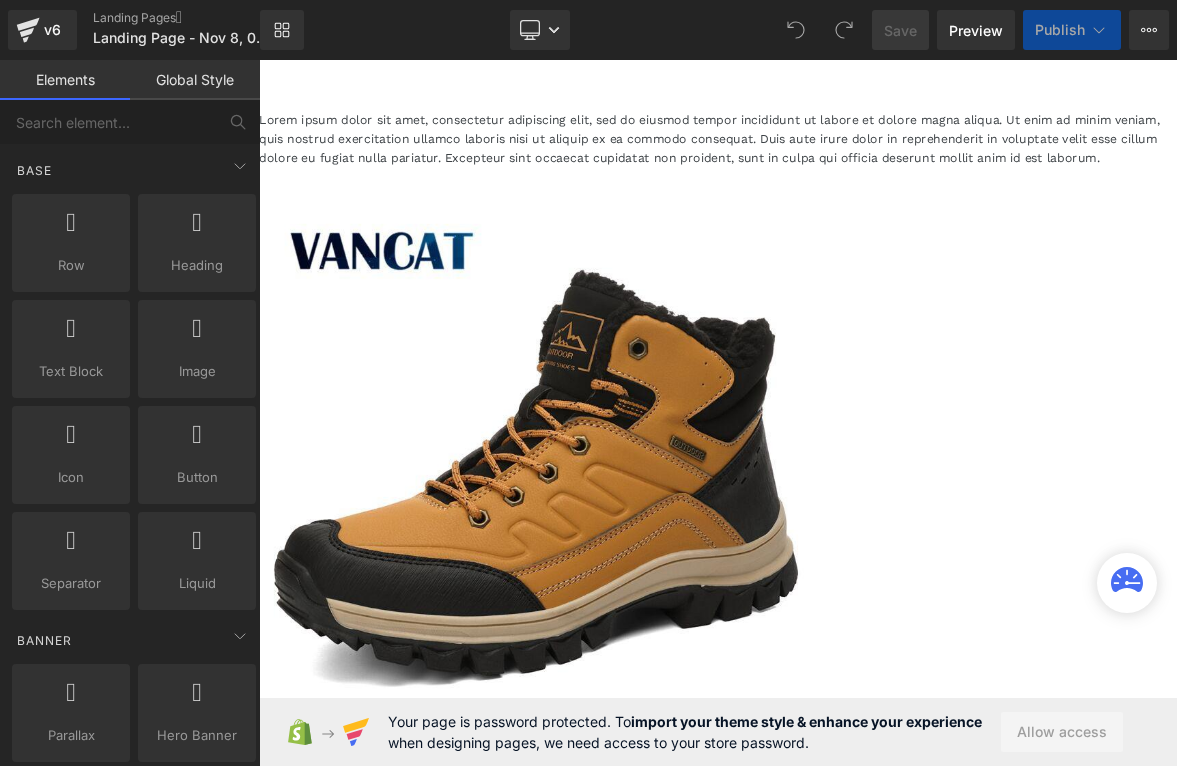 click on "Sale Off
(P) Image
Color
black
Shoe Size
7.5
8
8.5" at bounding box center (864, 756) 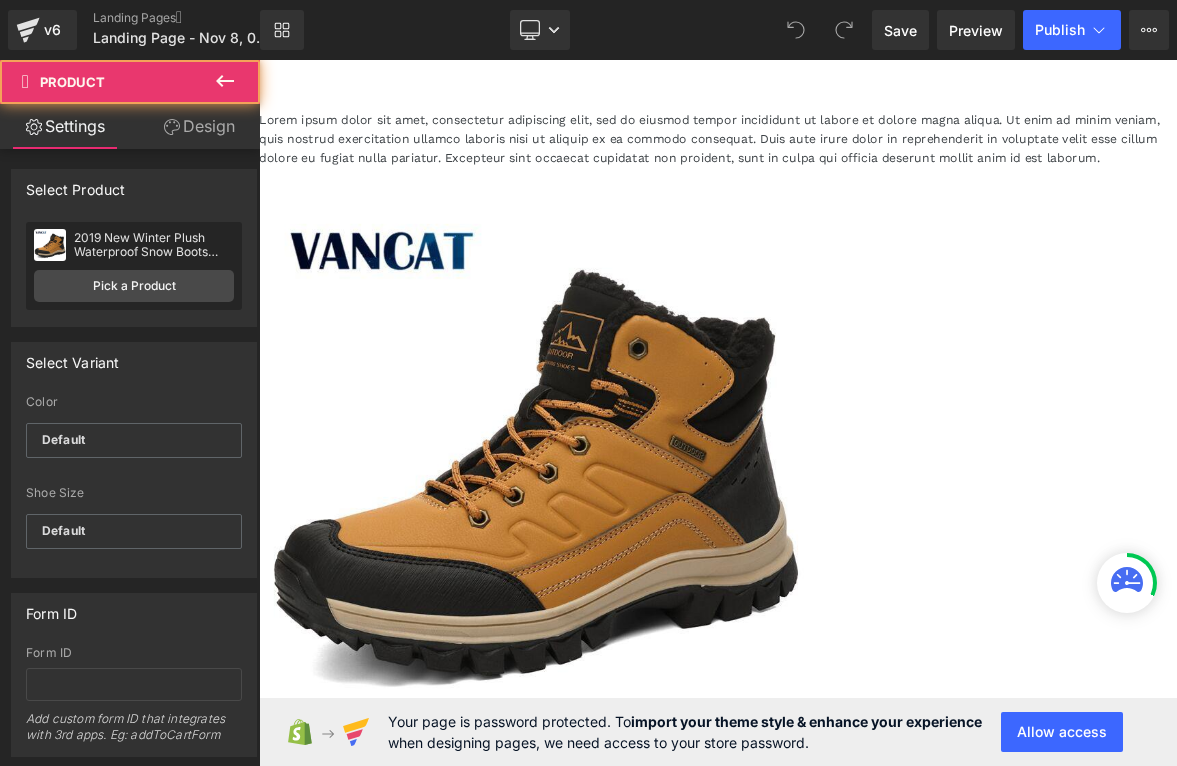click on "Lorem ipsum dolor sit amet, consectetur adipiscing elit, sed do eiusmod tempor incididunt ut labore et dolore magna aliqua. Ut enim ad minim veniam, quis nostrud exercitation ullamco laboris nisi ut aliquip ex ea commodo consequat. Duis aute irure dolor in reprehenderit in voluptate velit esse cillum dolore eu fugiat nulla pariatur. Excepteur sint occaecat cupidatat non proident, sunt in culpa qui officia deserunt mollit anim id est laborum." at bounding box center (864, 164) 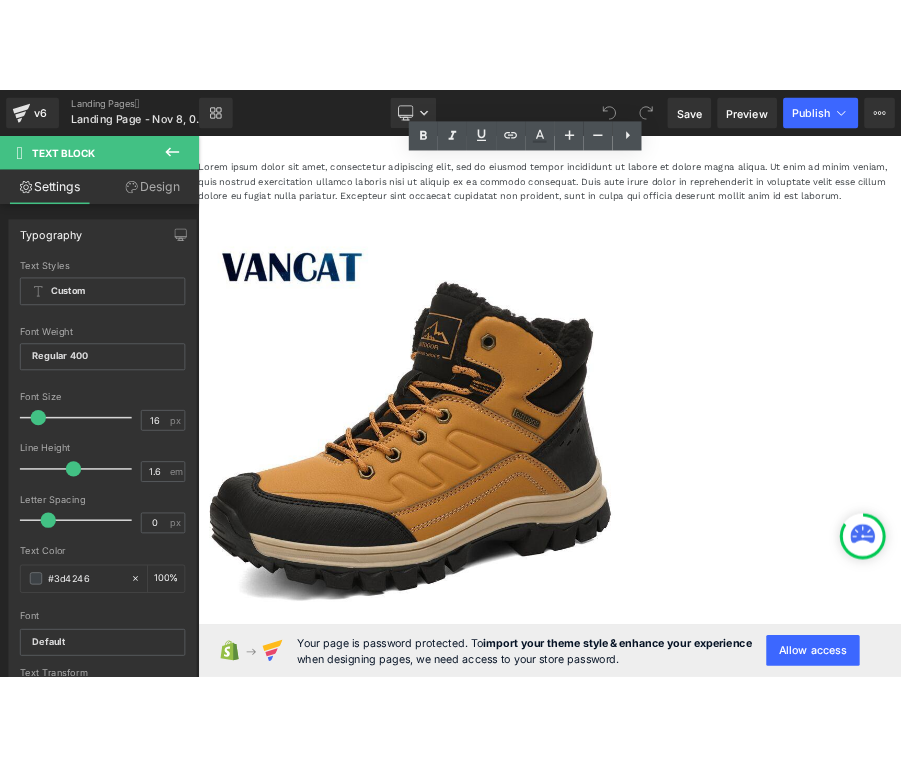 scroll, scrollTop: 73, scrollLeft: 0, axis: vertical 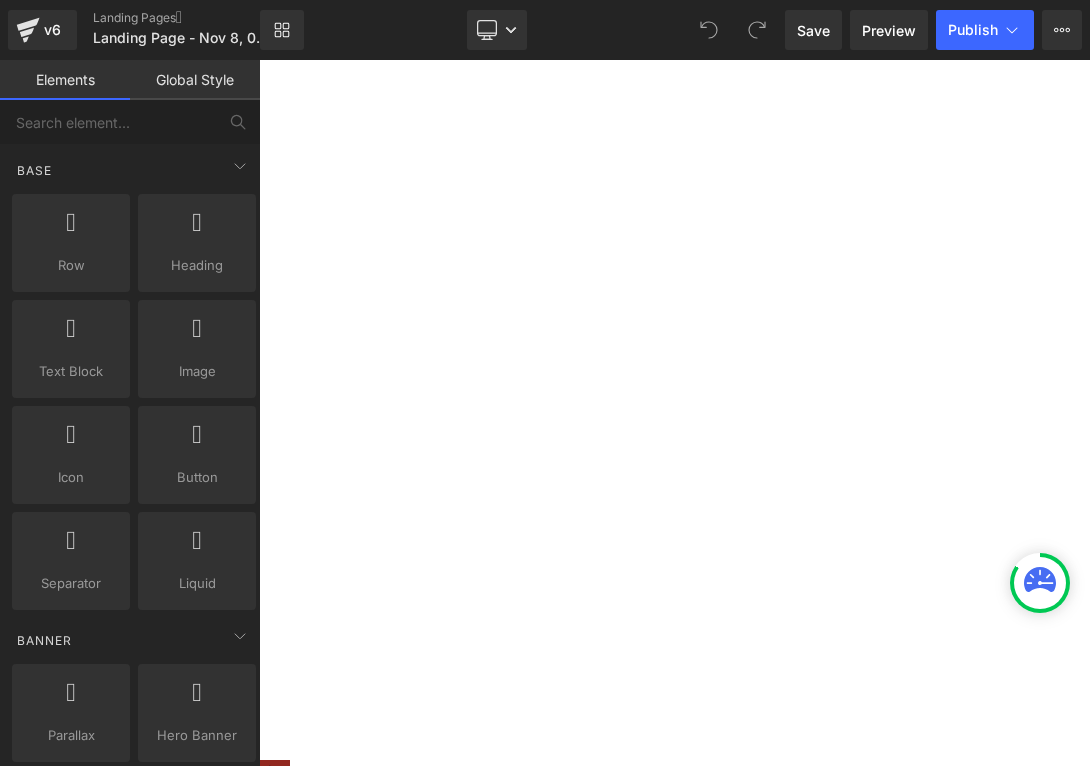 click on "ok" at bounding box center [675, 400] 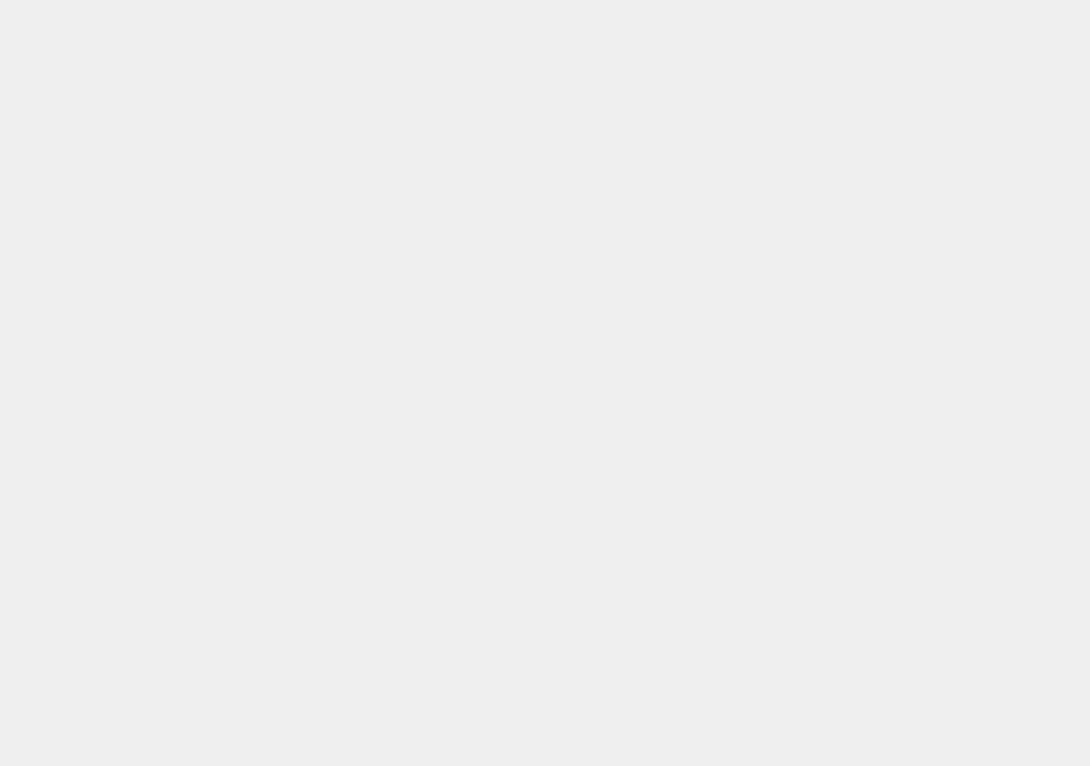 scroll, scrollTop: 0, scrollLeft: 0, axis: both 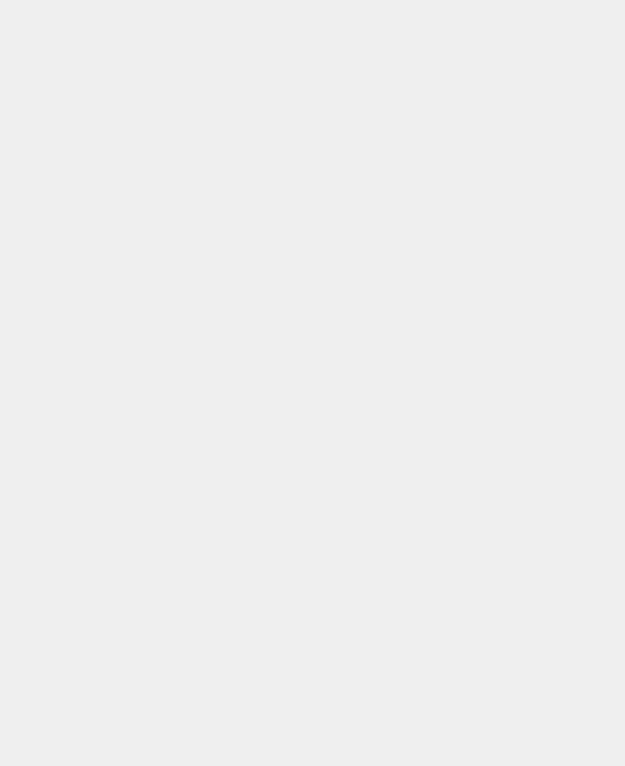 click at bounding box center (312, 383) 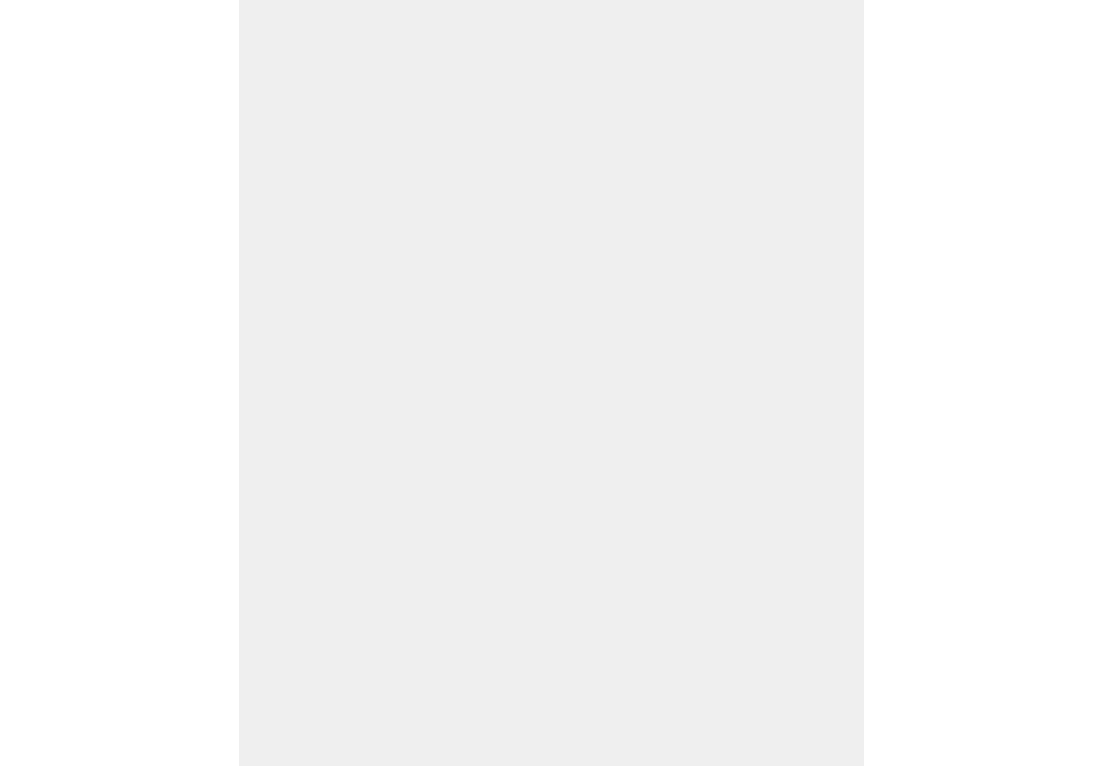 scroll, scrollTop: 0, scrollLeft: 0, axis: both 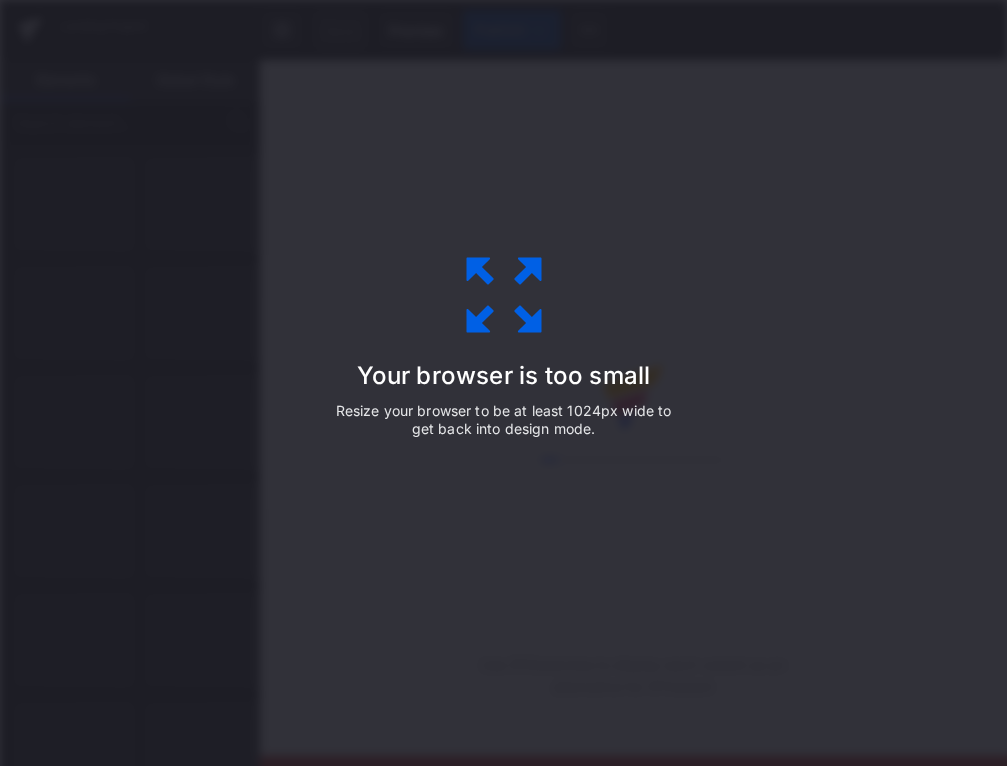 click on "Your browser is too small Resize your browser to be at least 1024px wide to get back into design mode." at bounding box center [503, 383] 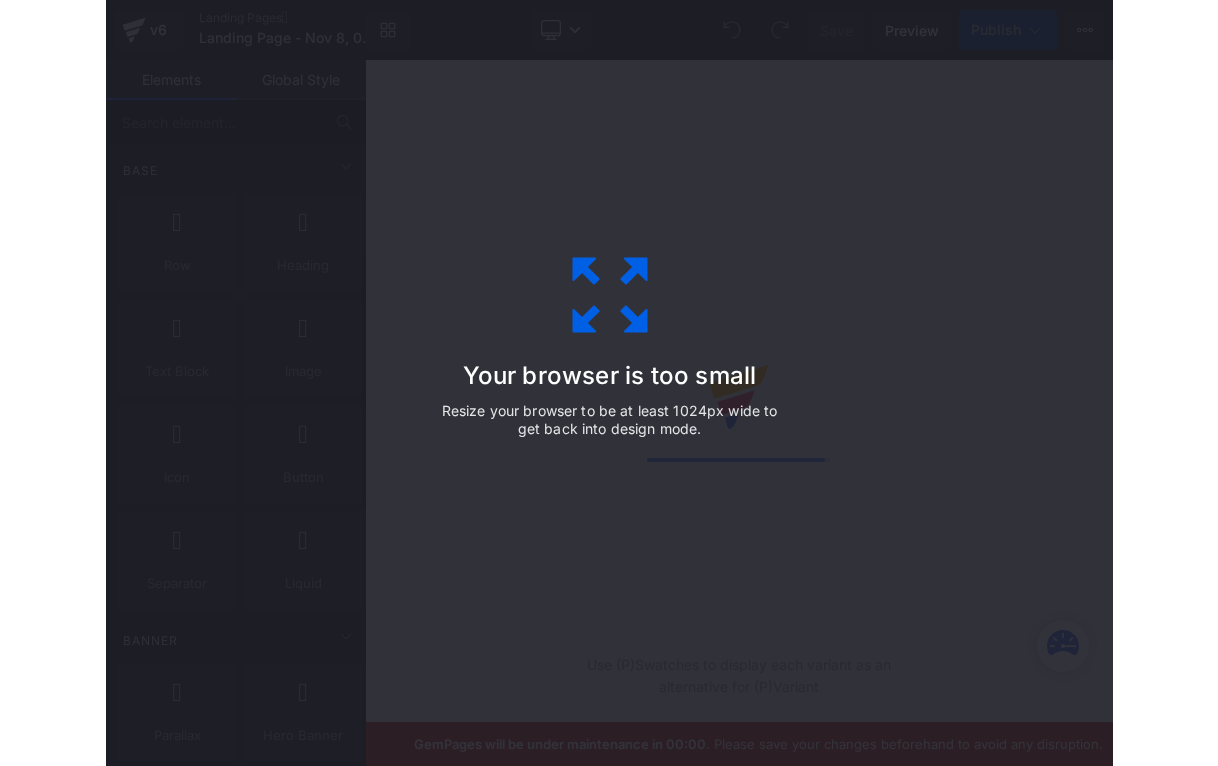 scroll, scrollTop: 0, scrollLeft: 0, axis: both 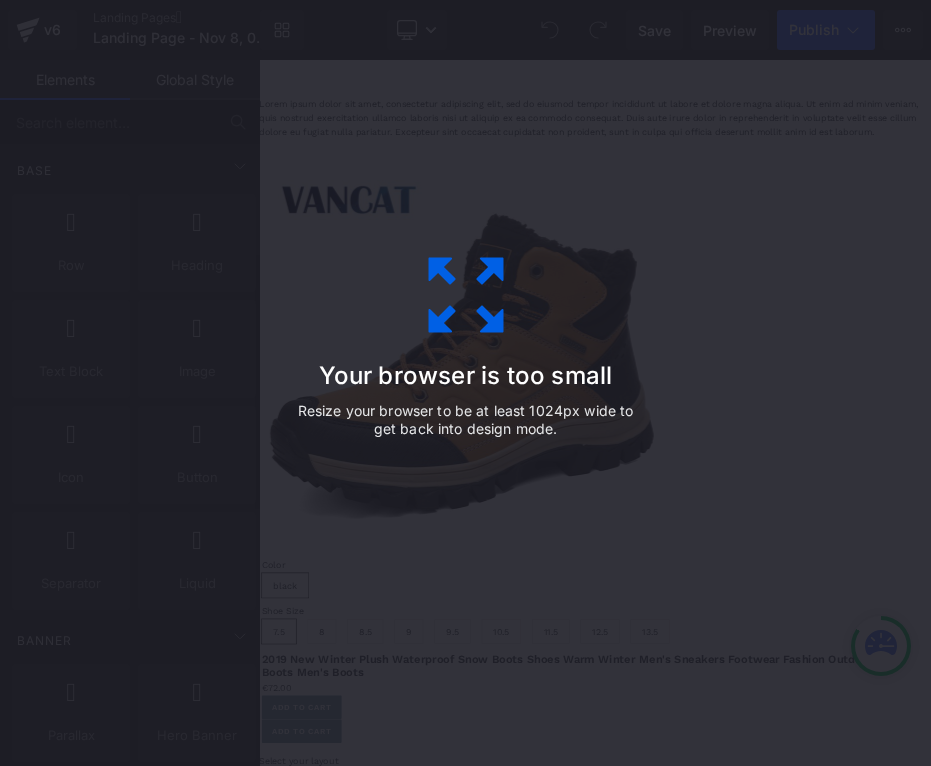click on "Your browser is too small Resize your browser to be at least 1024px wide to get back into design mode." at bounding box center (466, 383) 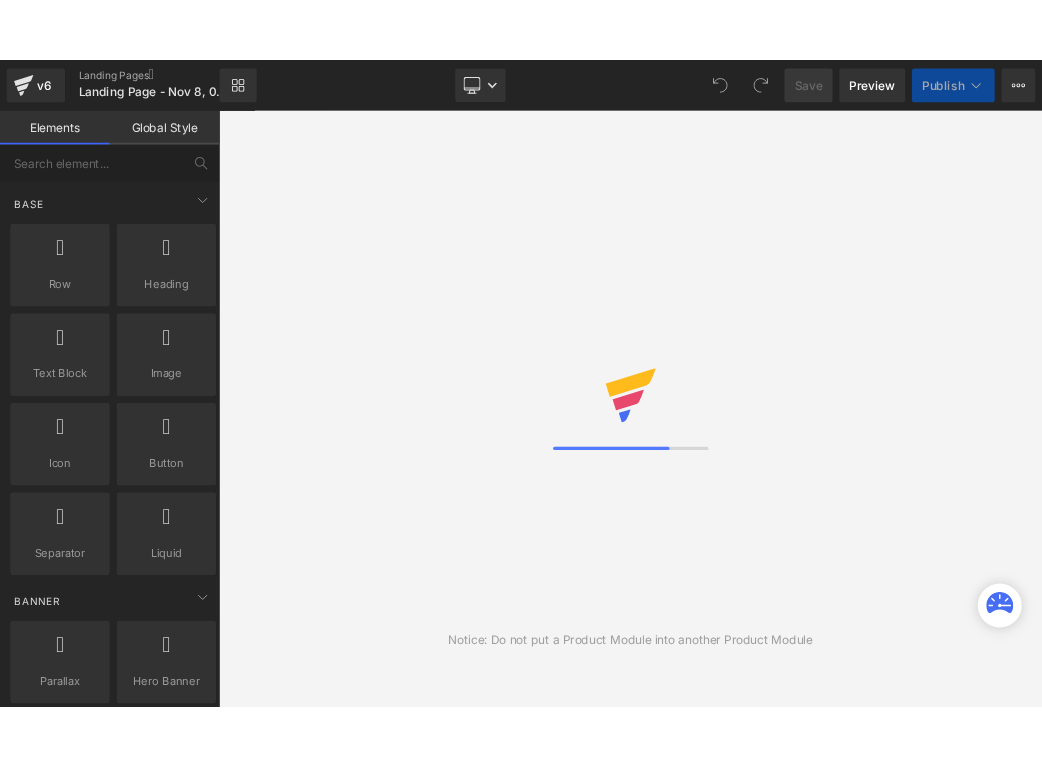 scroll, scrollTop: 0, scrollLeft: 0, axis: both 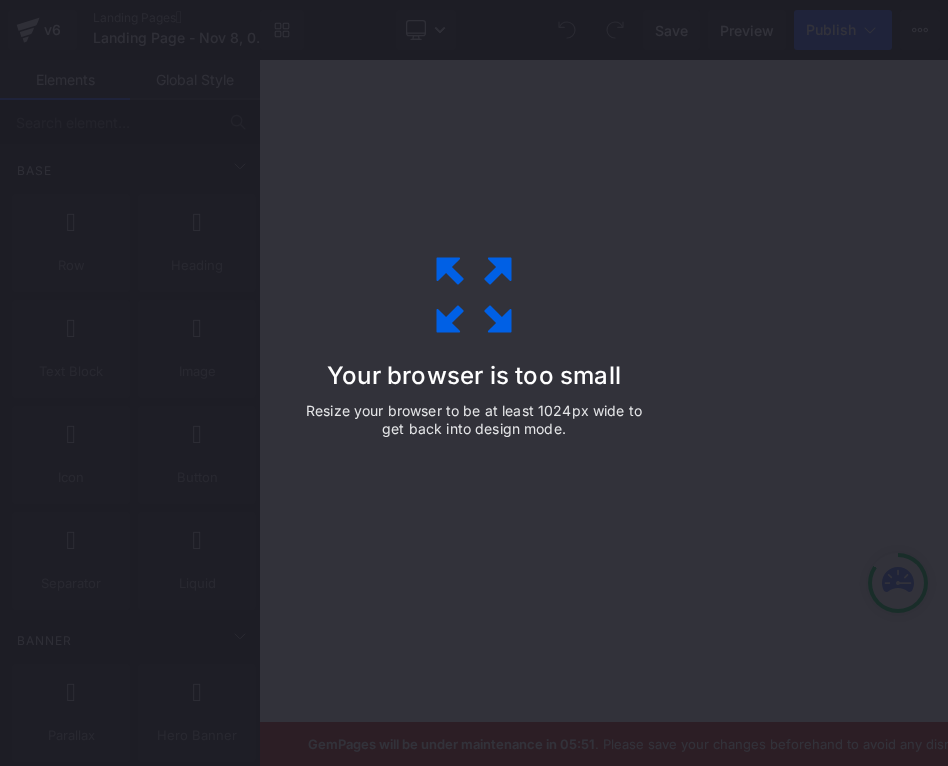 click 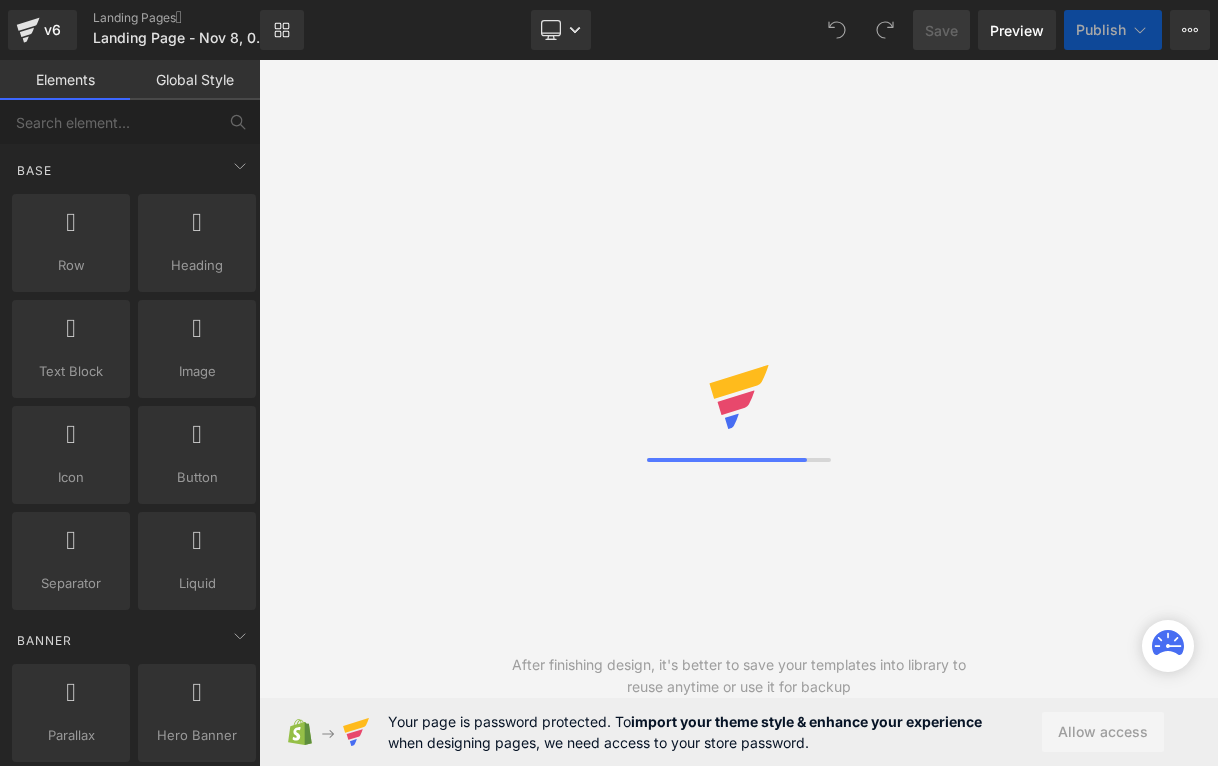 scroll, scrollTop: 0, scrollLeft: 0, axis: both 